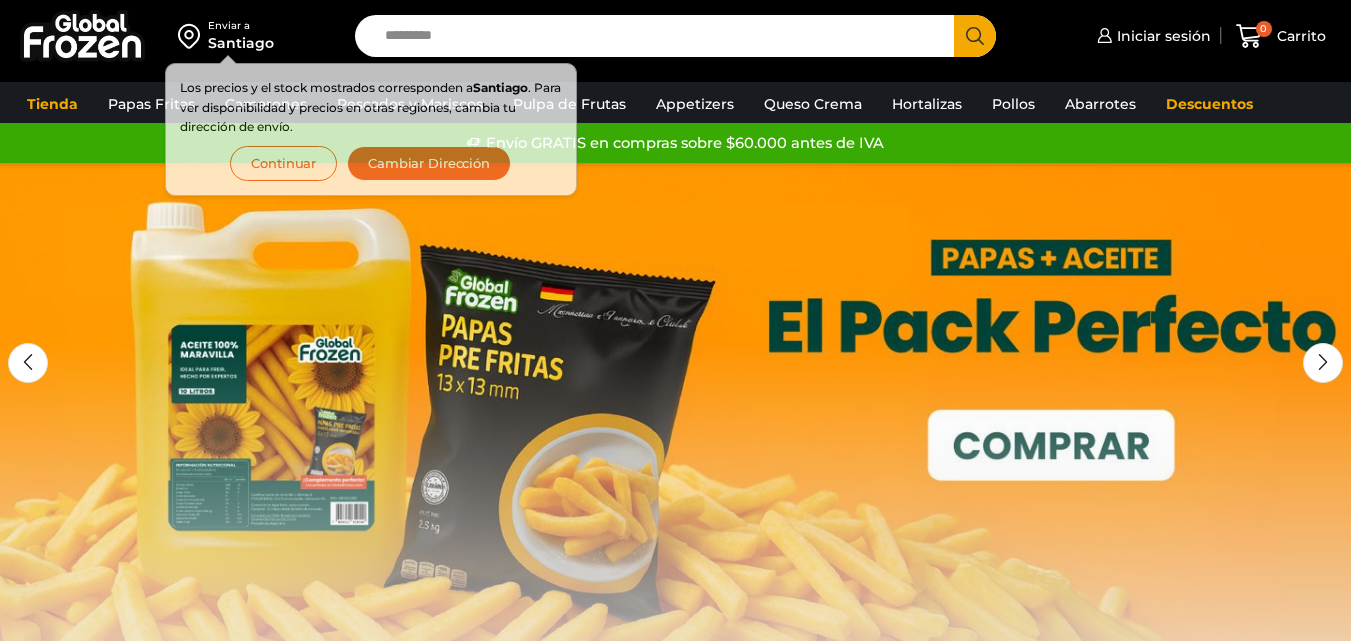 scroll, scrollTop: 0, scrollLeft: 0, axis: both 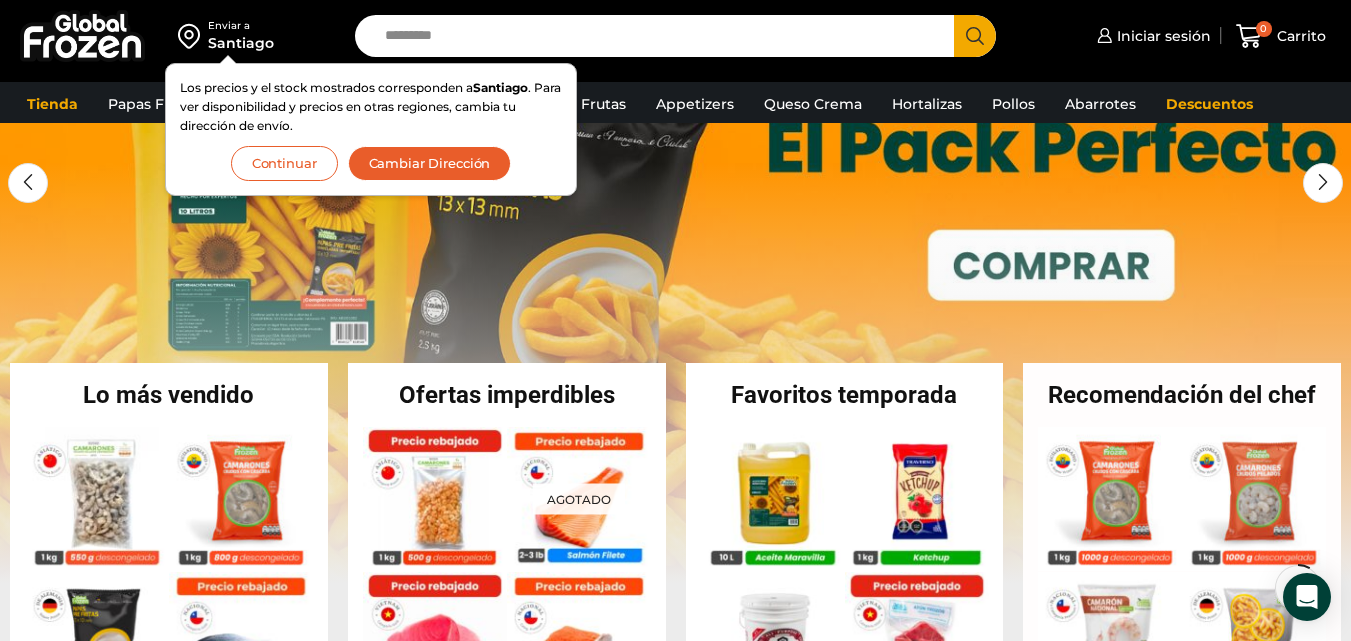 click on "Continuar" at bounding box center [284, 163] 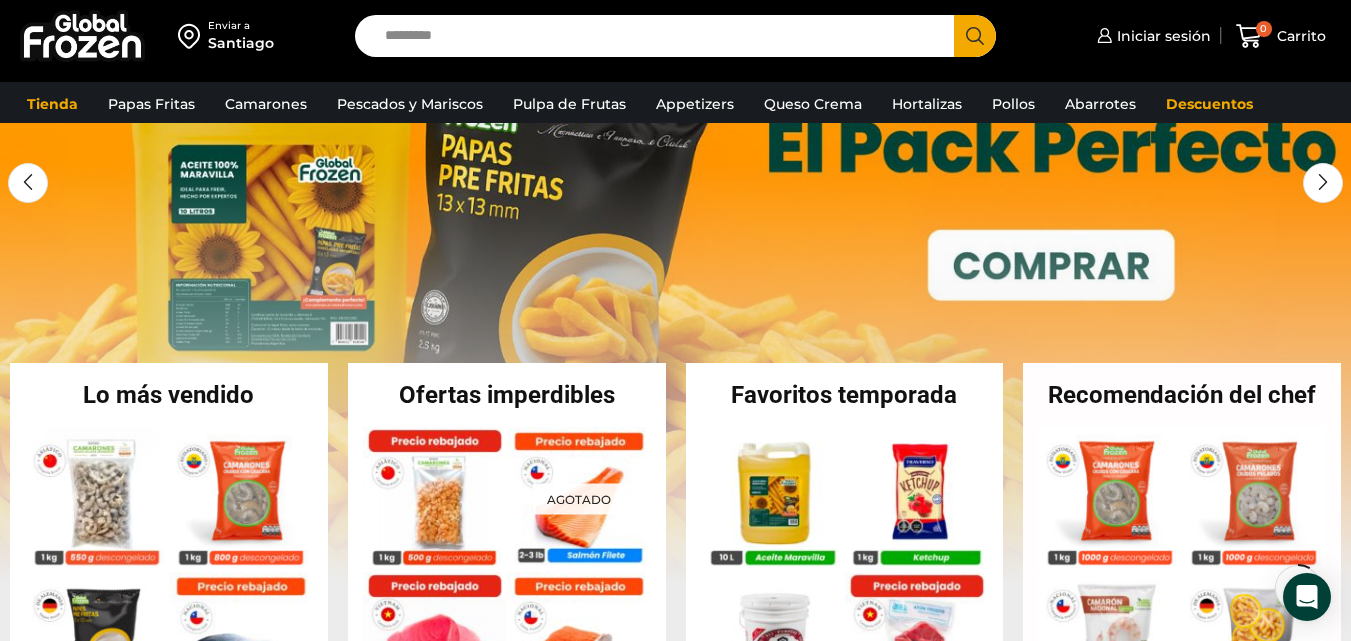 click at bounding box center [193, 36] 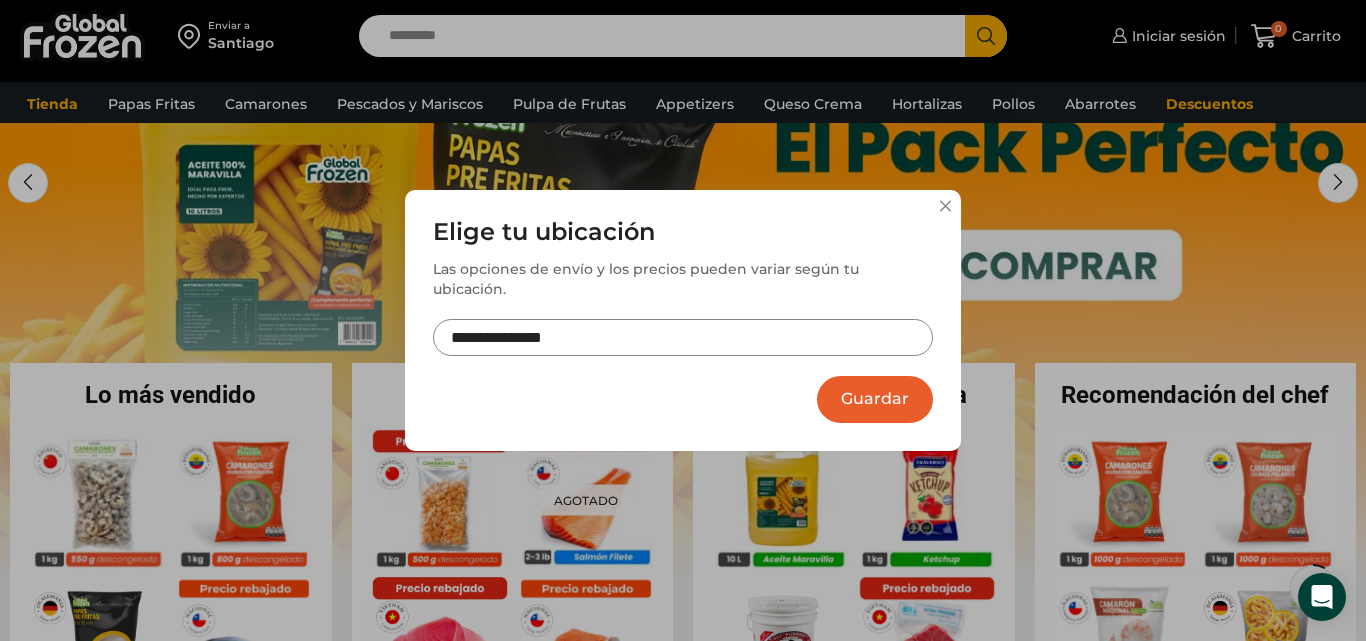 click on "**********" at bounding box center [683, 337] 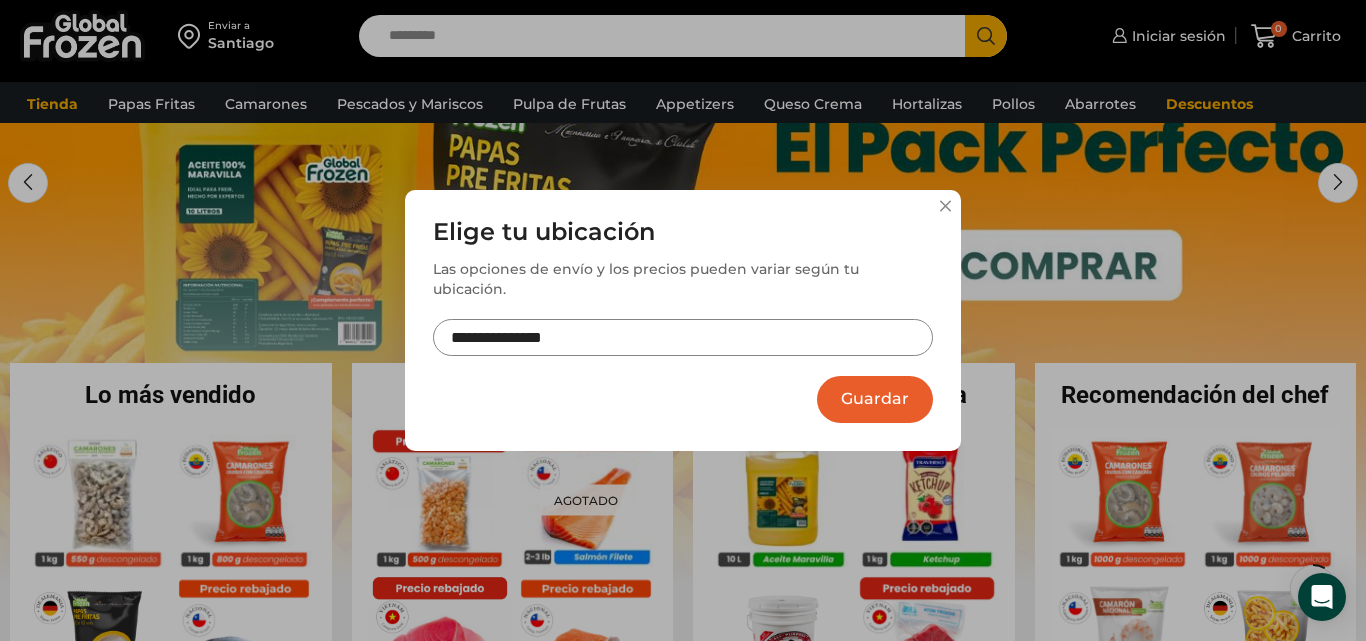 click on "**********" at bounding box center (683, 320) 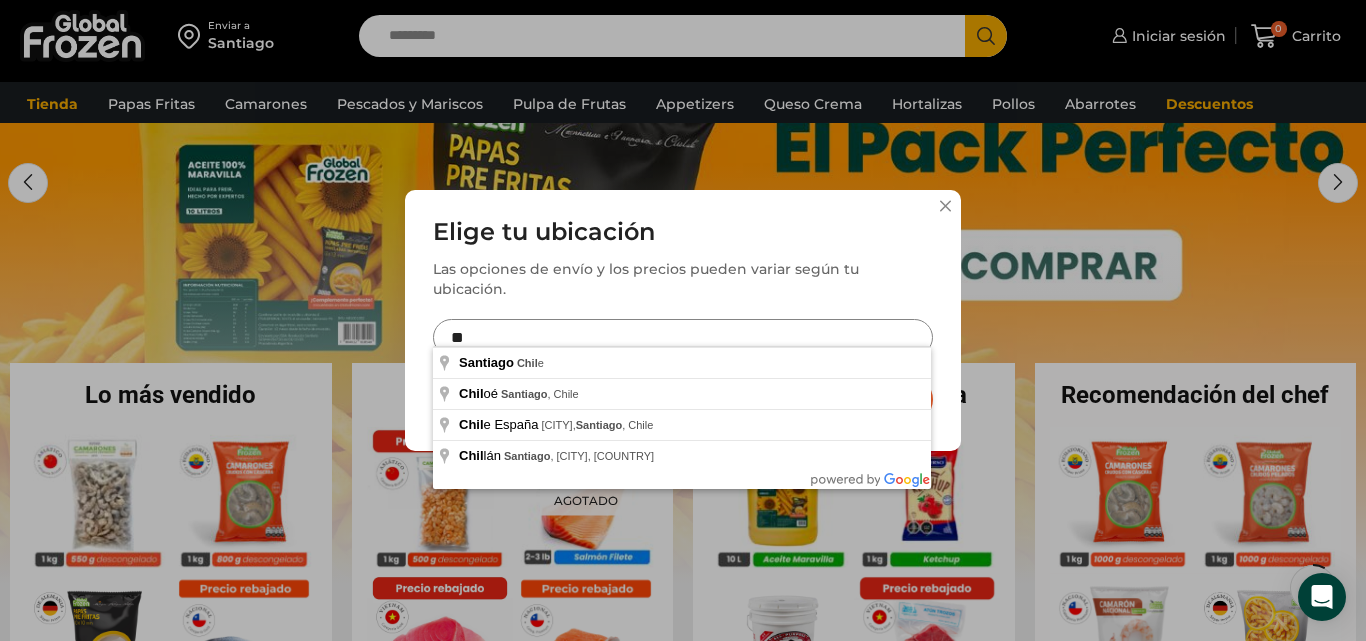 type on "*" 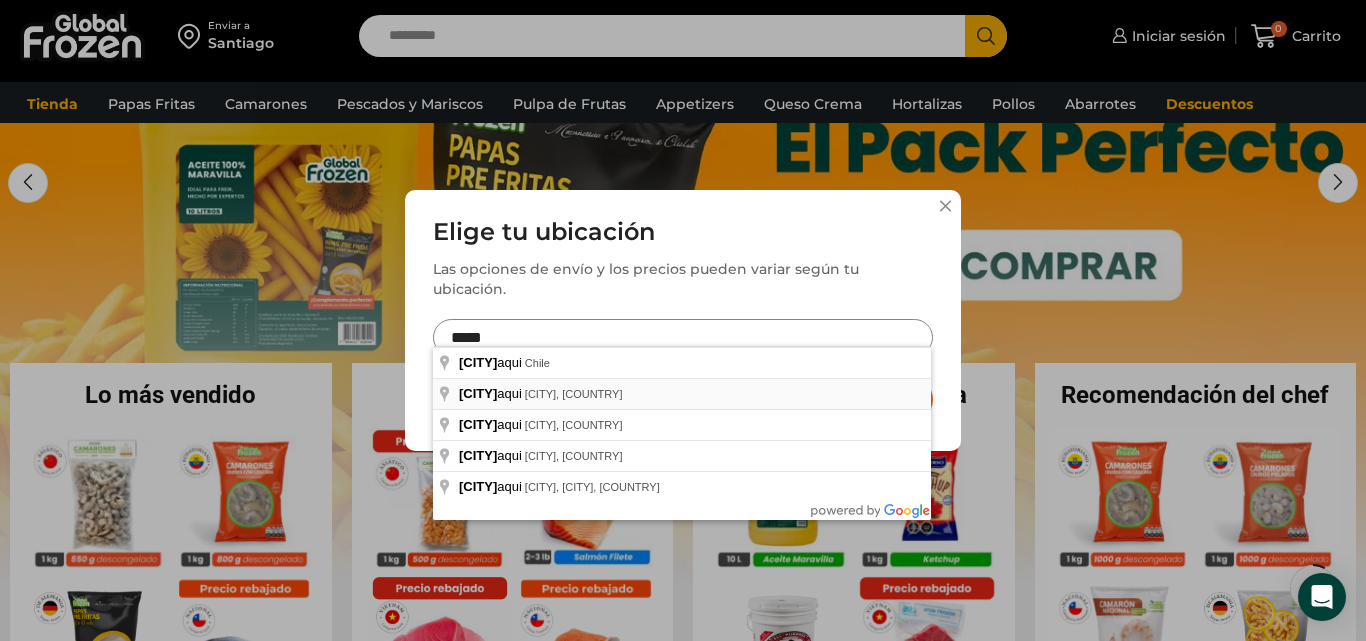 type on "**********" 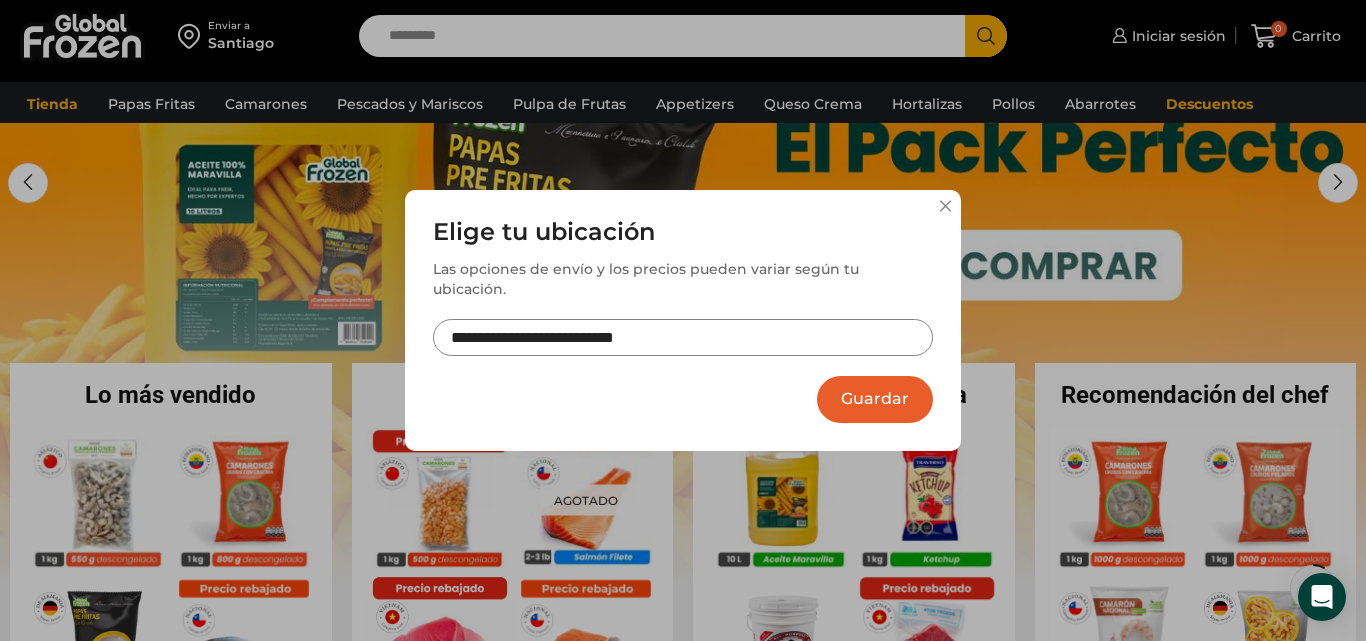 click on "Guardar" at bounding box center (875, 399) 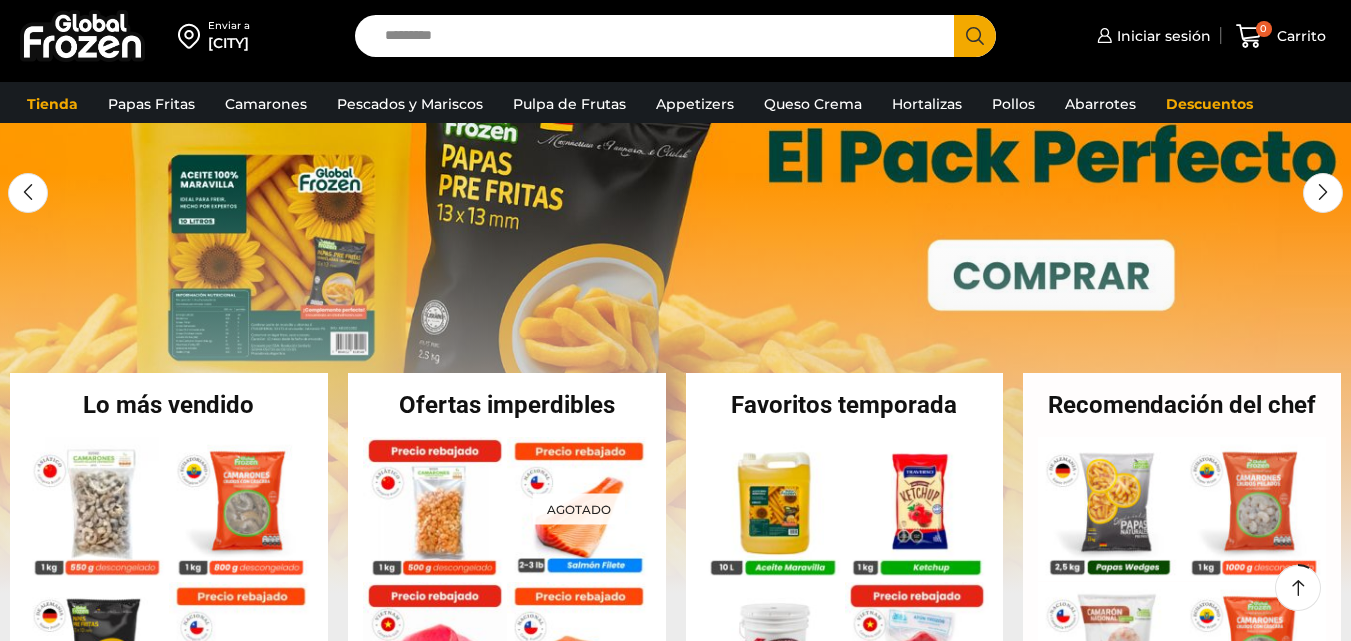 scroll, scrollTop: 190, scrollLeft: 0, axis: vertical 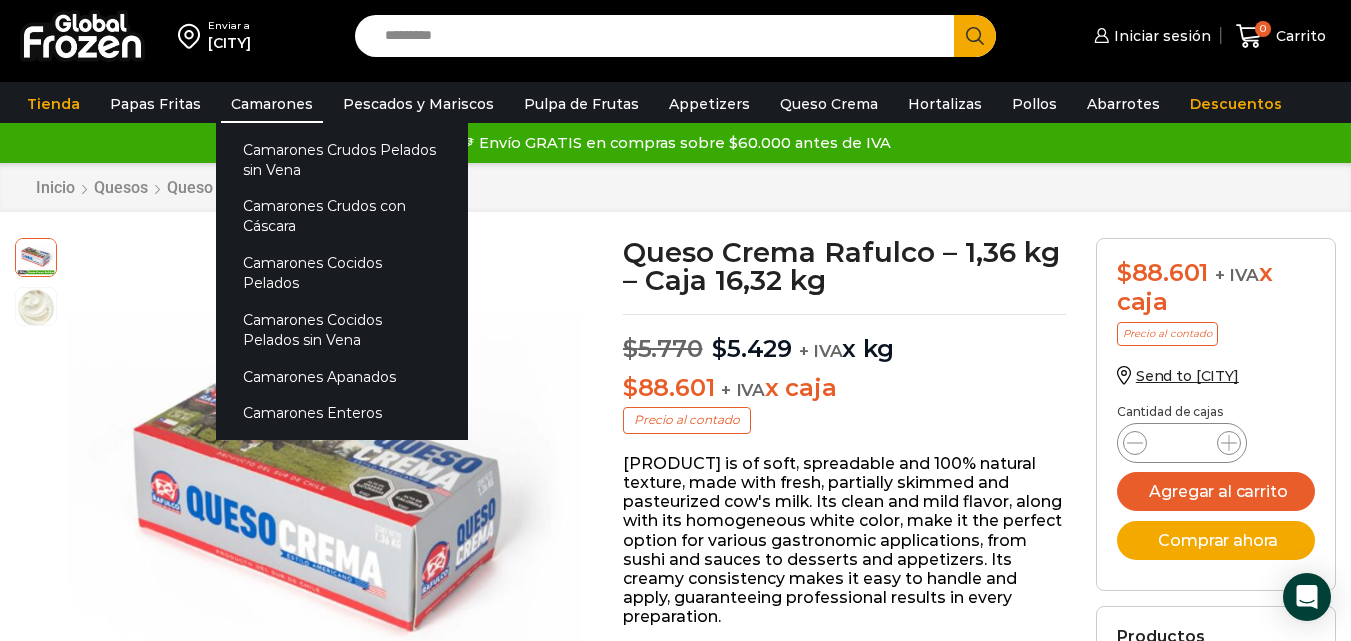 click on "Camarones" at bounding box center (272, 104) 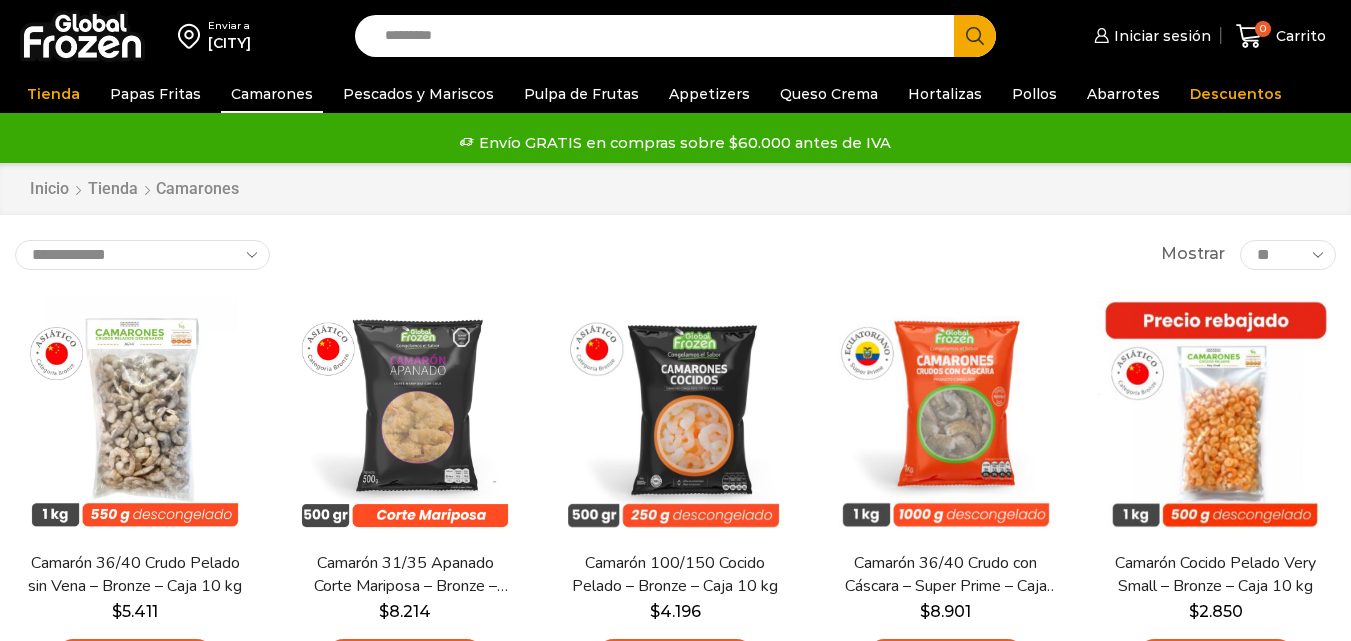 scroll, scrollTop: 0, scrollLeft: 0, axis: both 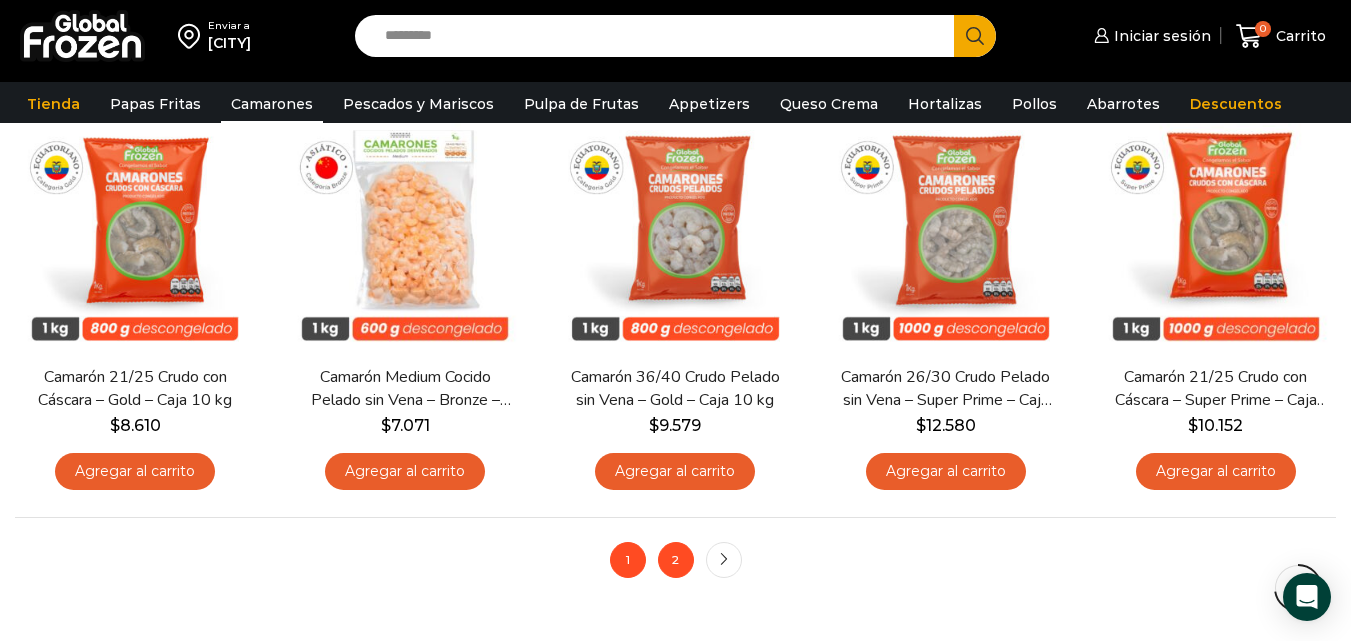 click on "2" at bounding box center (676, 560) 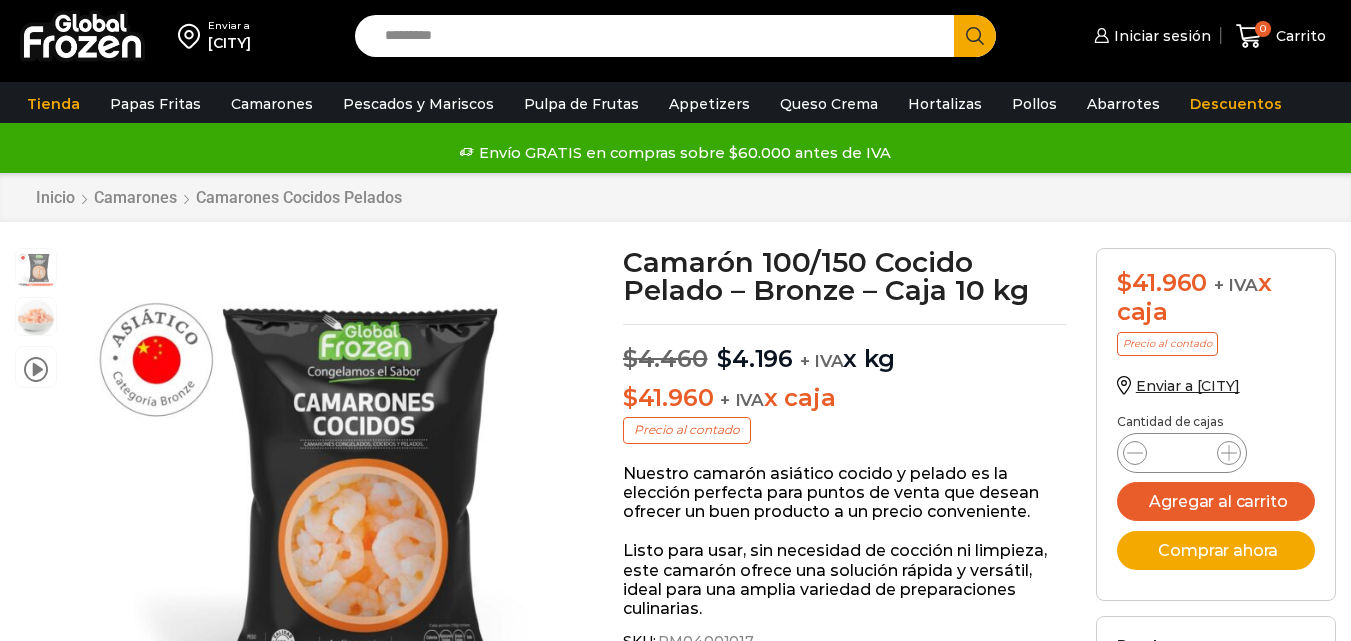 scroll, scrollTop: 1, scrollLeft: 0, axis: vertical 